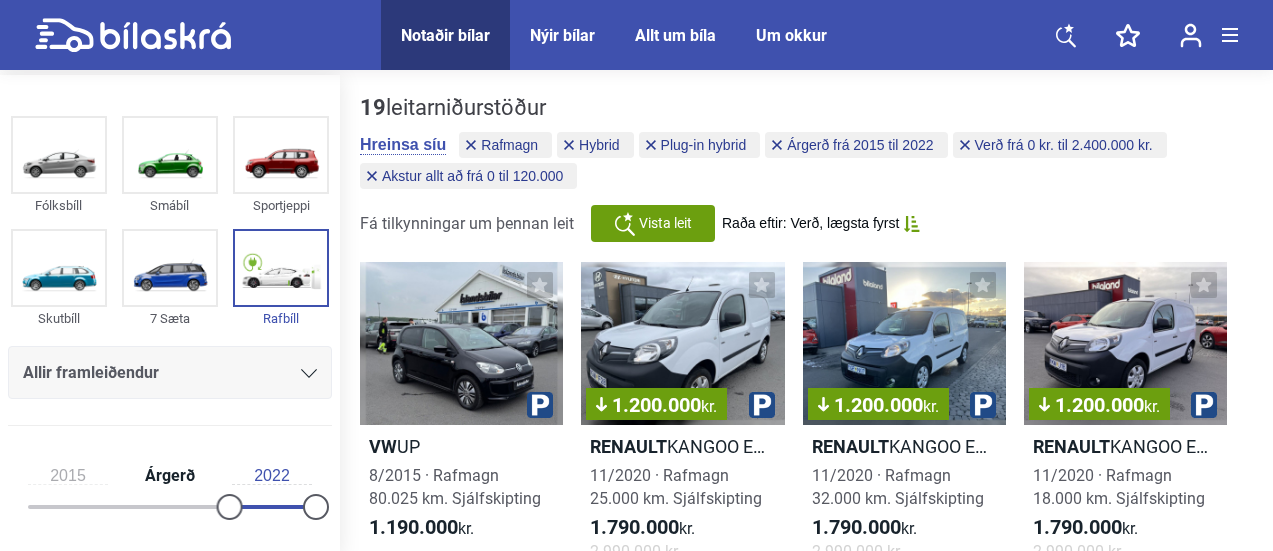 scroll, scrollTop: 0, scrollLeft: 0, axis: both 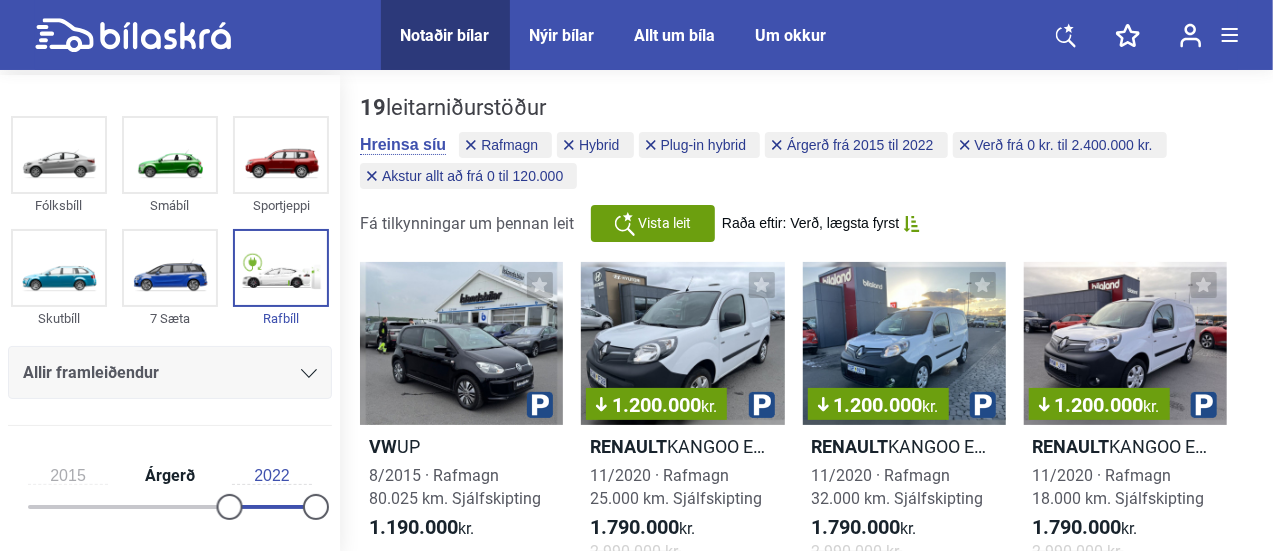 click 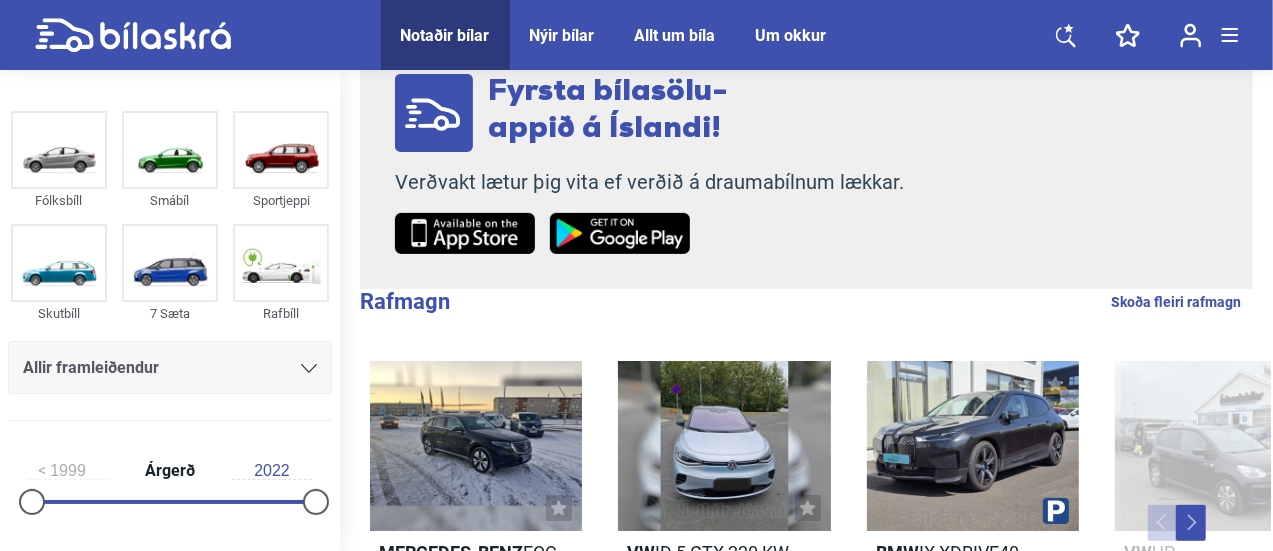 scroll, scrollTop: 0, scrollLeft: 0, axis: both 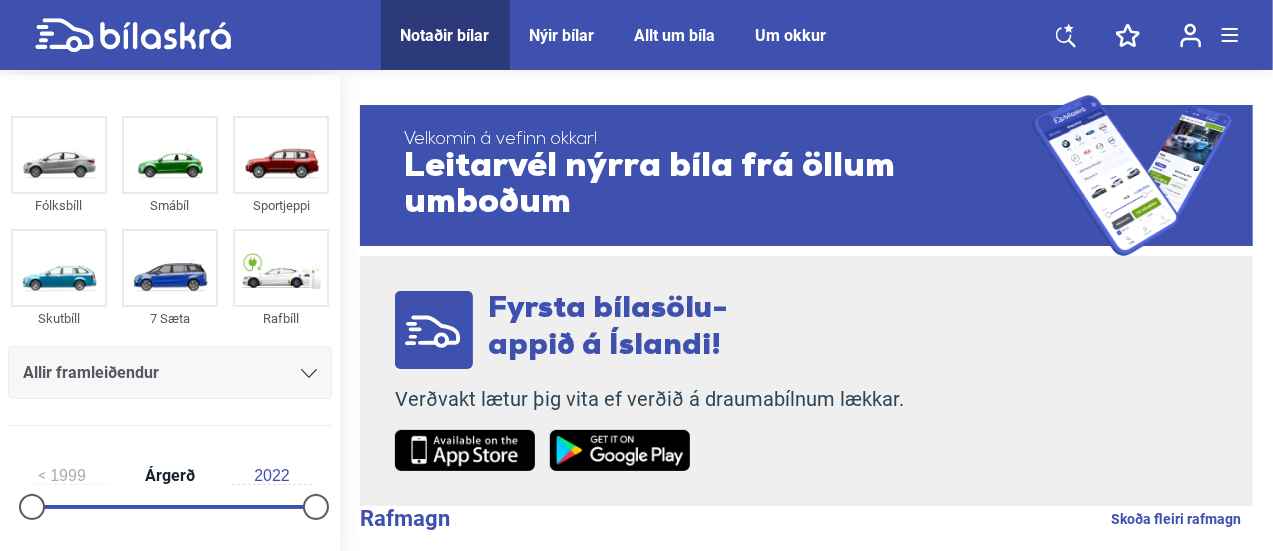 click at bounding box center [1066, 35] 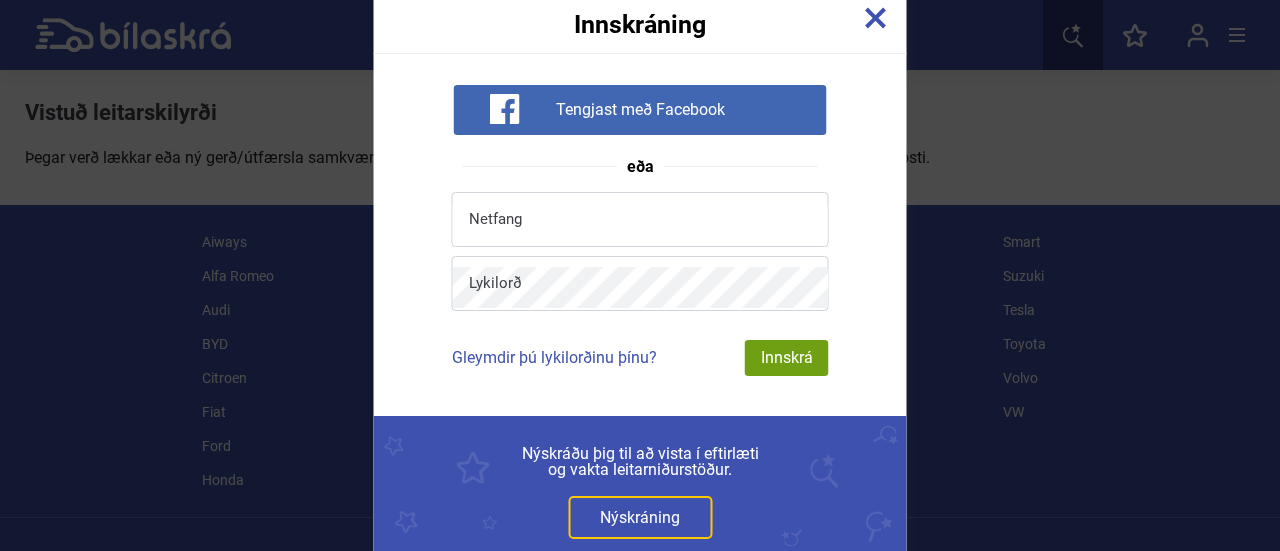 click at bounding box center (876, 18) 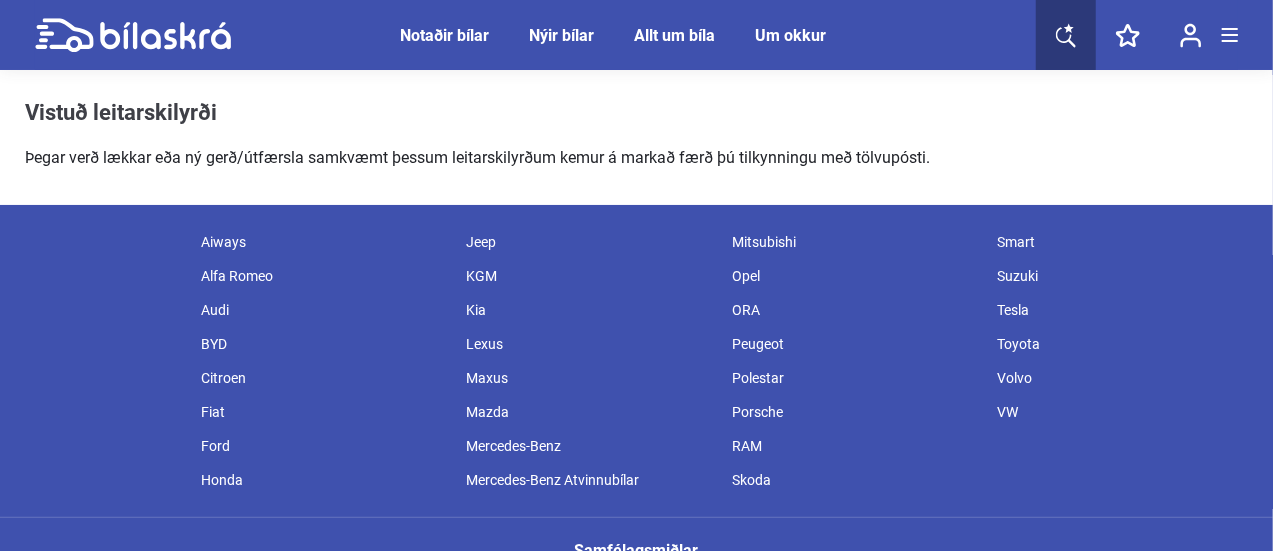 click 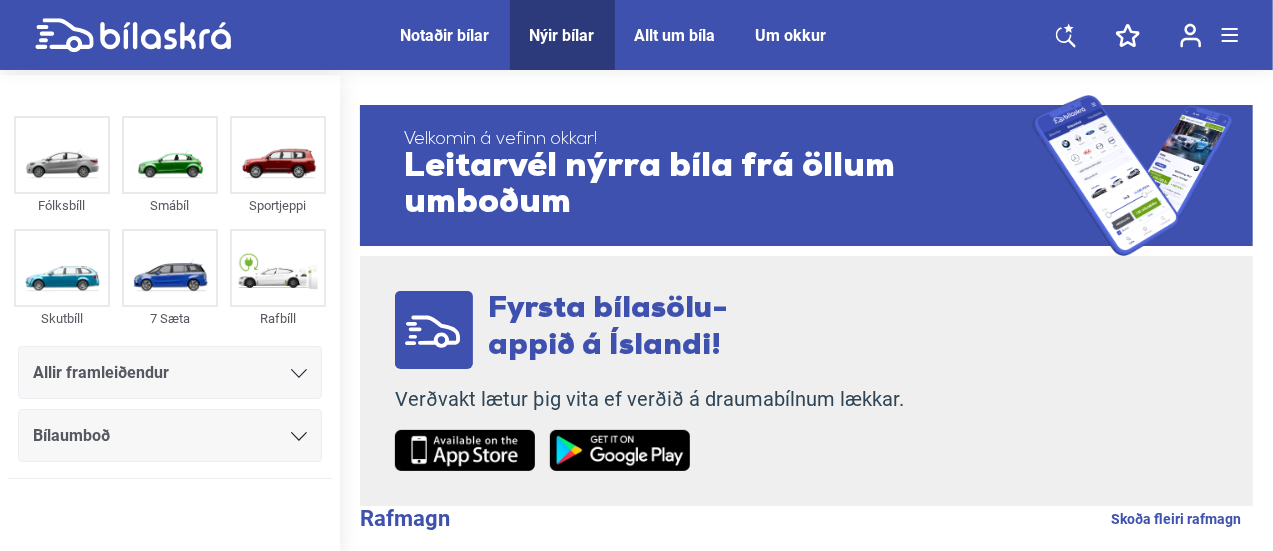 click on "Notaðir bílar" at bounding box center [445, 35] 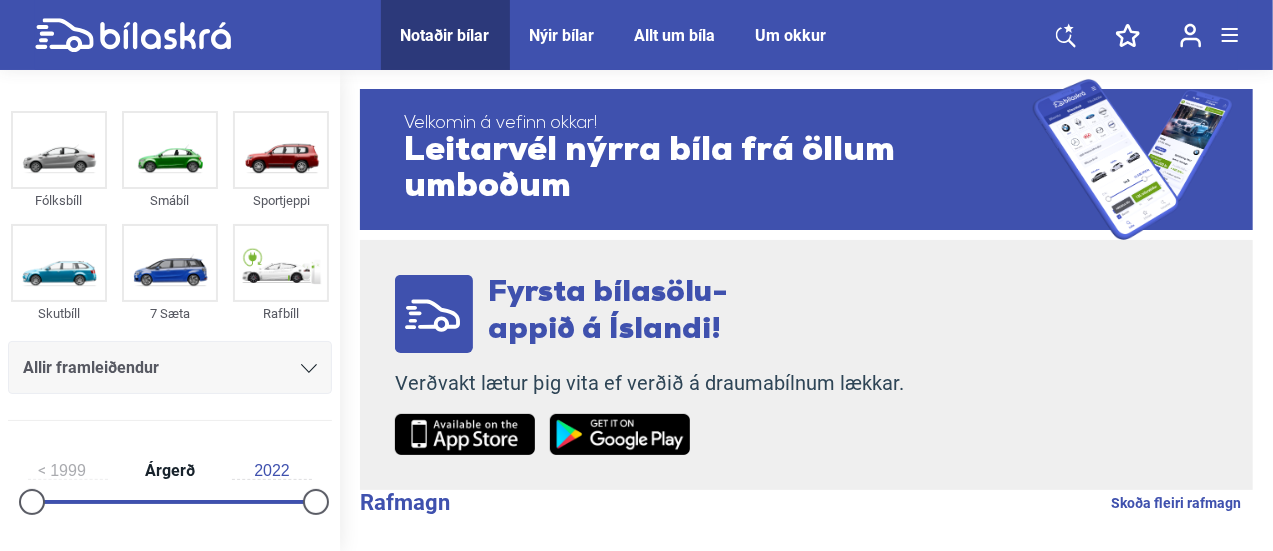 scroll, scrollTop: 0, scrollLeft: 0, axis: both 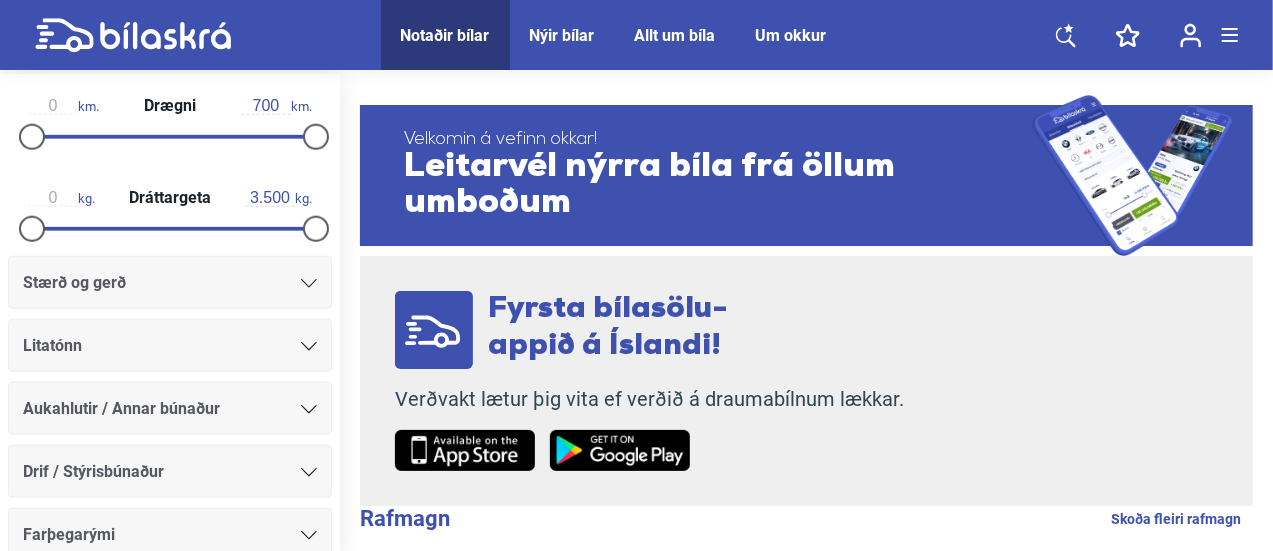 click on "Drif / Stýrisbúnaður" at bounding box center [170, 472] 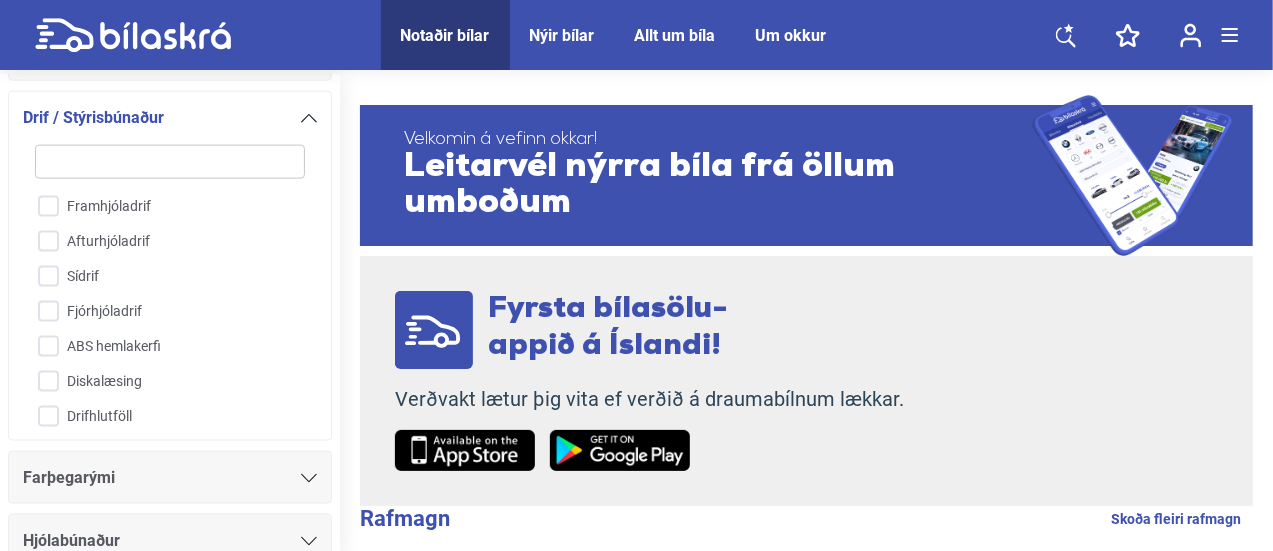 scroll, scrollTop: 1369, scrollLeft: 0, axis: vertical 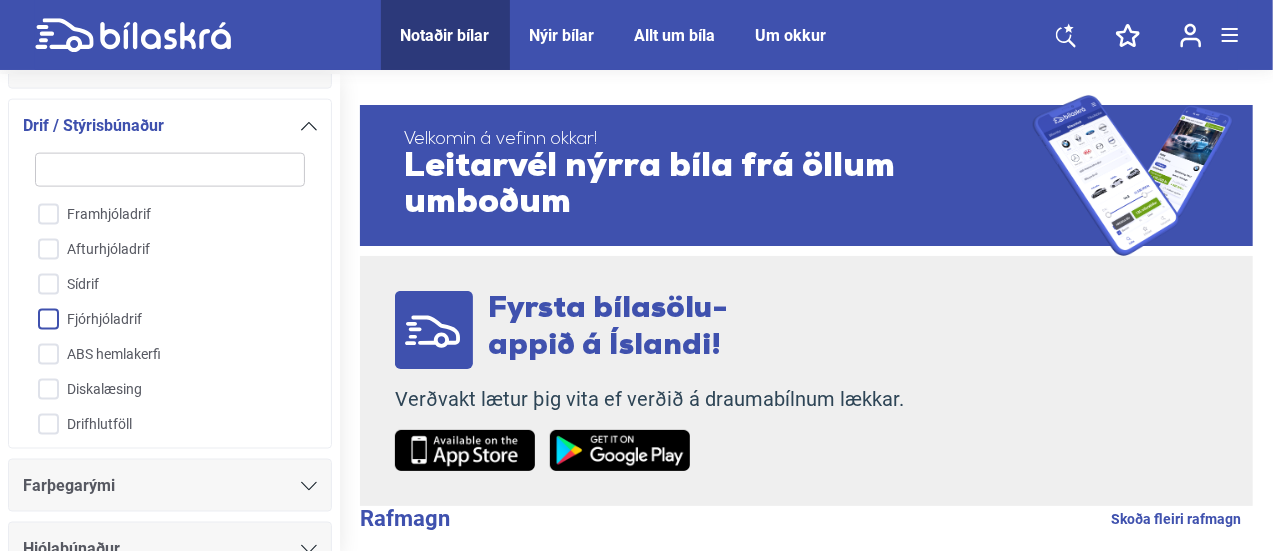 click on "Fjórhjóladrif" at bounding box center [157, 320] 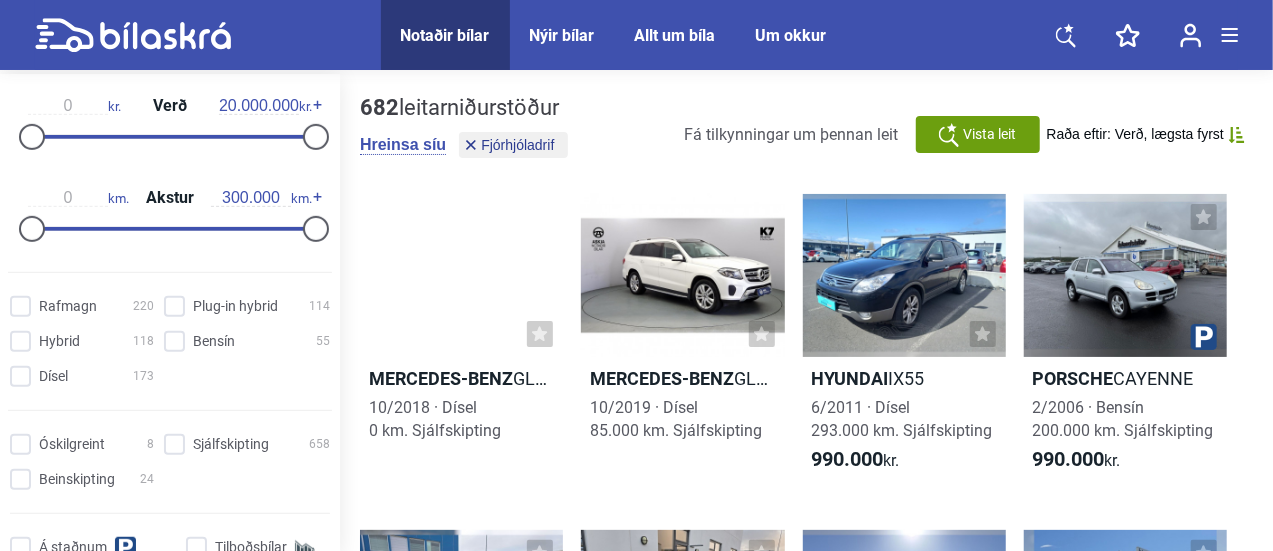 scroll, scrollTop: 0, scrollLeft: 0, axis: both 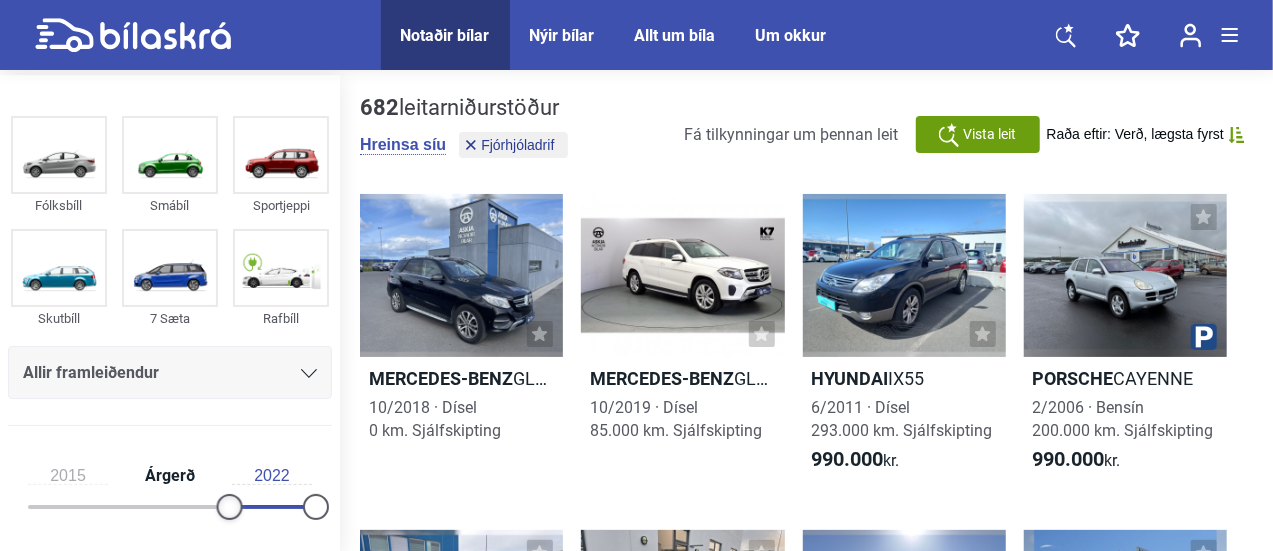 type on "2016" 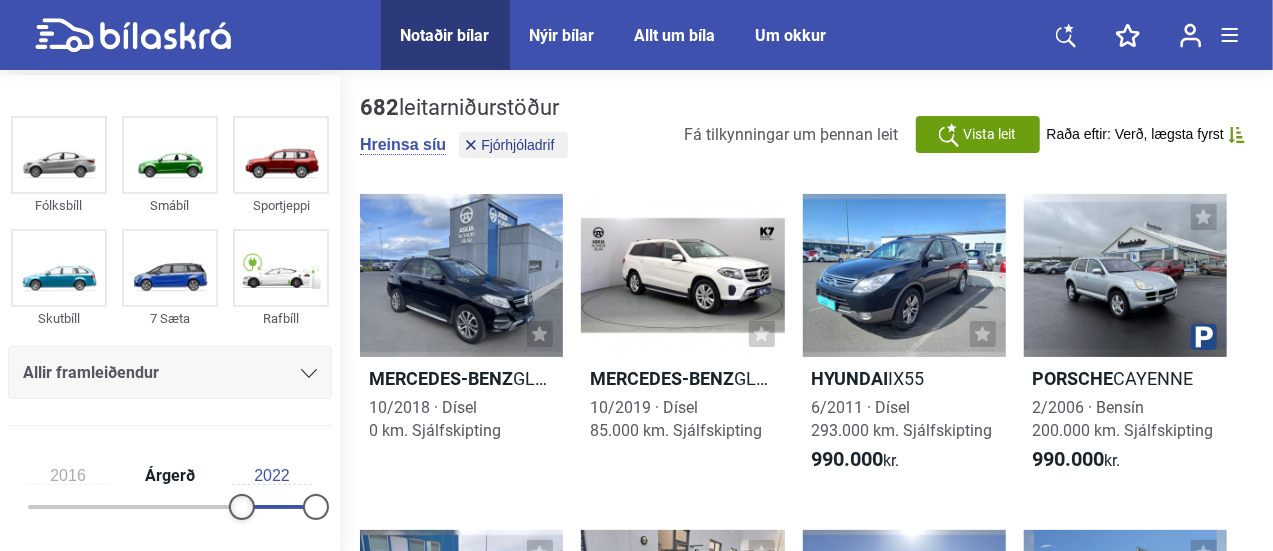 drag, startPoint x: 31, startPoint y: 509, endPoint x: 239, endPoint y: 500, distance: 208.19463 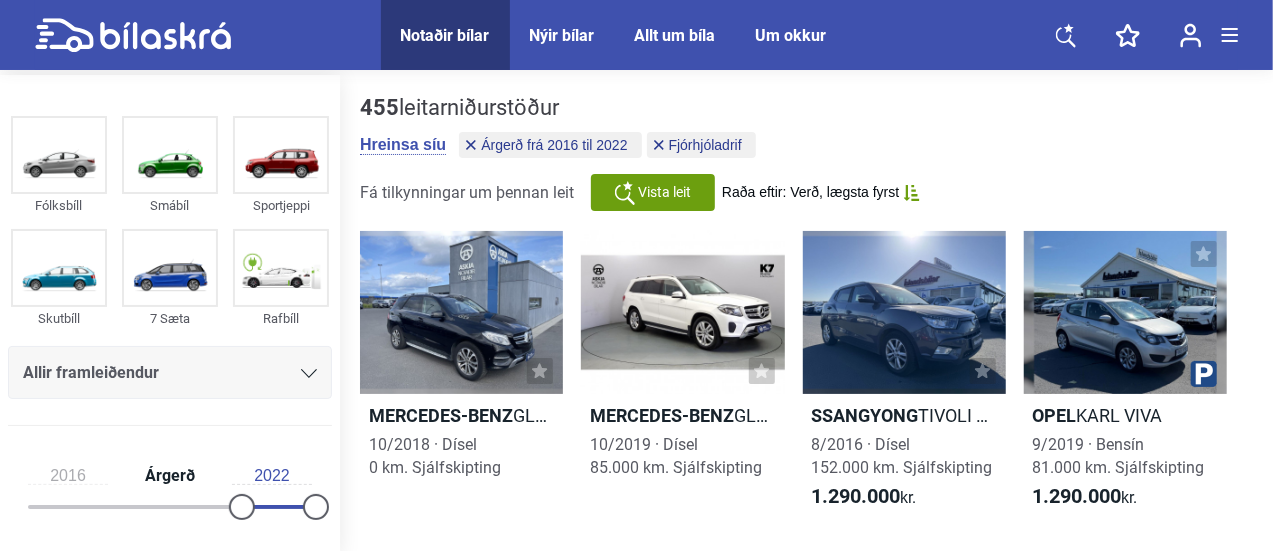 click on "455  leitarniðurstöður
Hreinsa síu Árgerð frá 2016 til 2022 Fjórhjóladrif Fá tilkynningar um þennan leit Vista leit Raða eftir: Verð, lægsta fyrst" at bounding box center (806, 153) 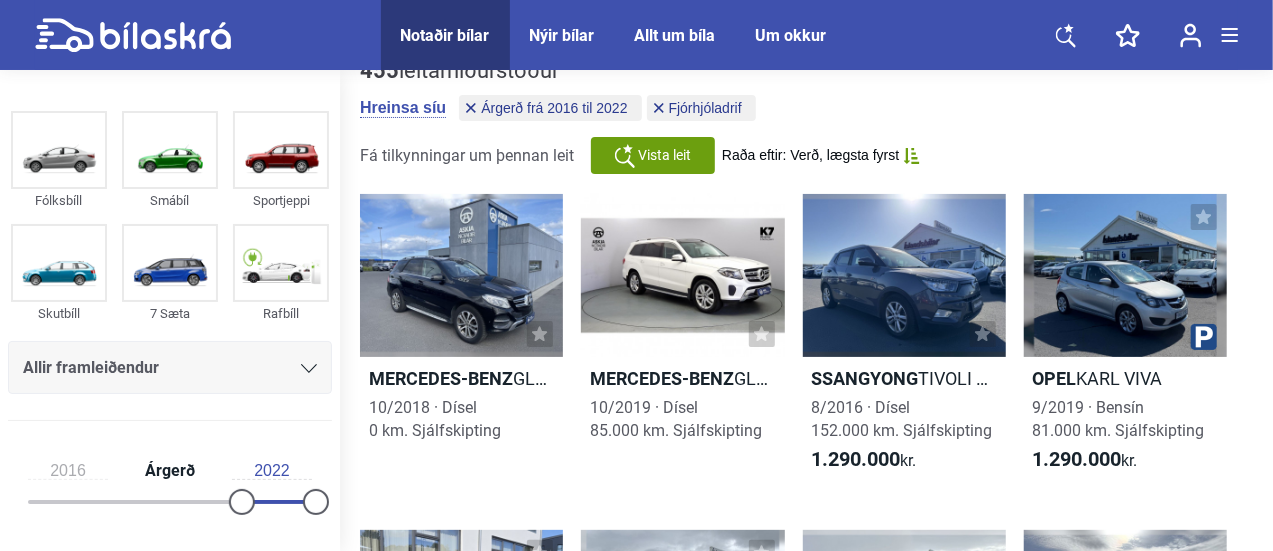 scroll, scrollTop: 38, scrollLeft: 0, axis: vertical 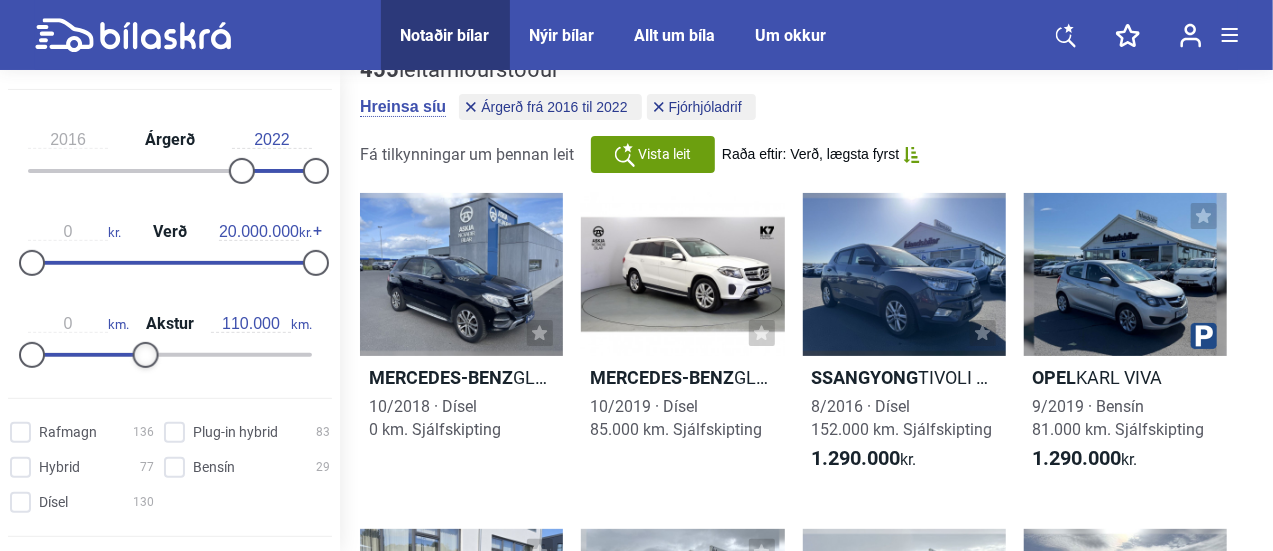 type on "100.000" 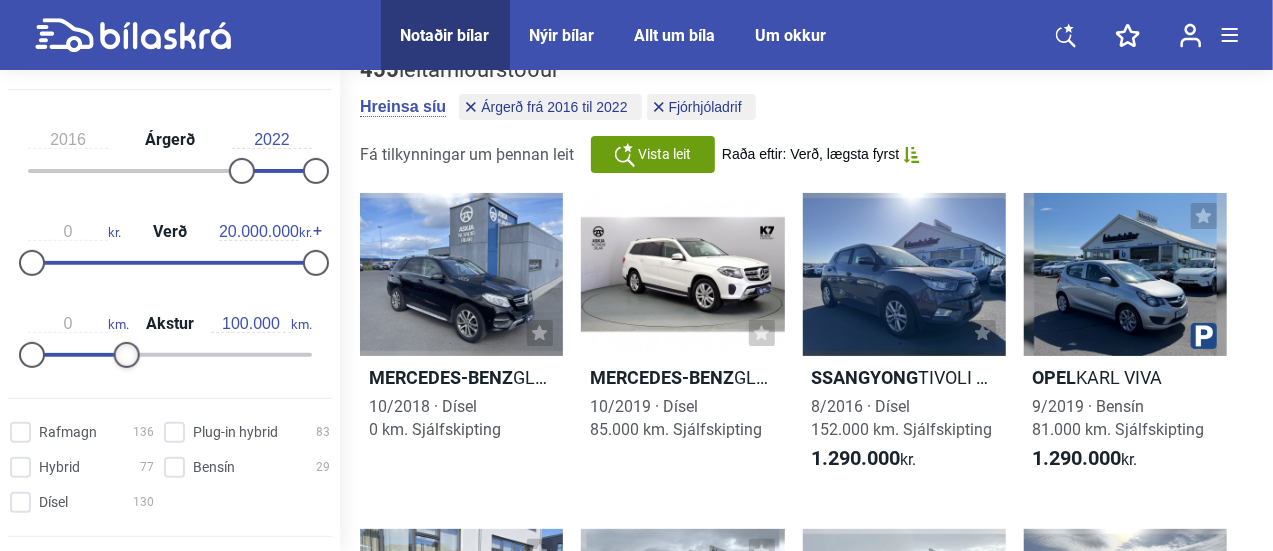 drag, startPoint x: 309, startPoint y: 349, endPoint x: 122, endPoint y: 355, distance: 187.09624 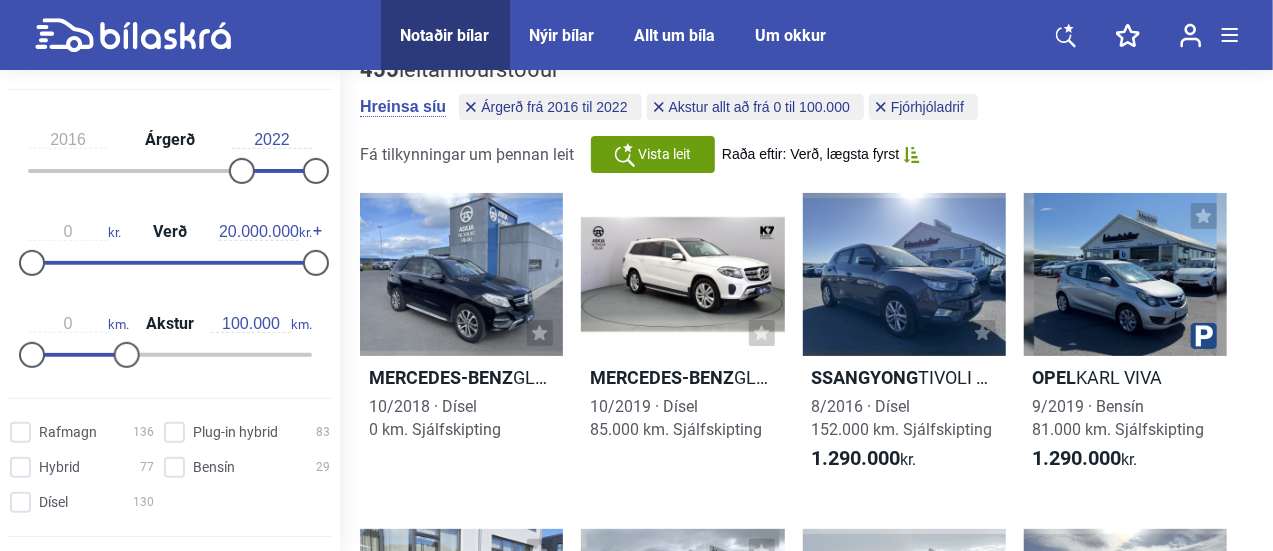 scroll, scrollTop: 0, scrollLeft: 0, axis: both 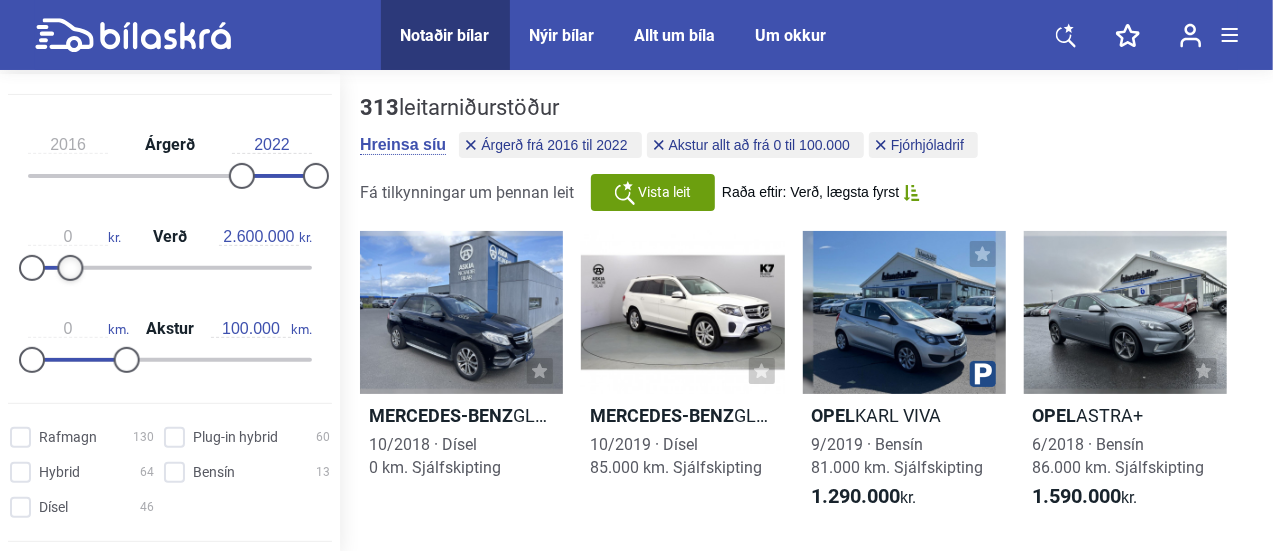 type on "2.500.000" 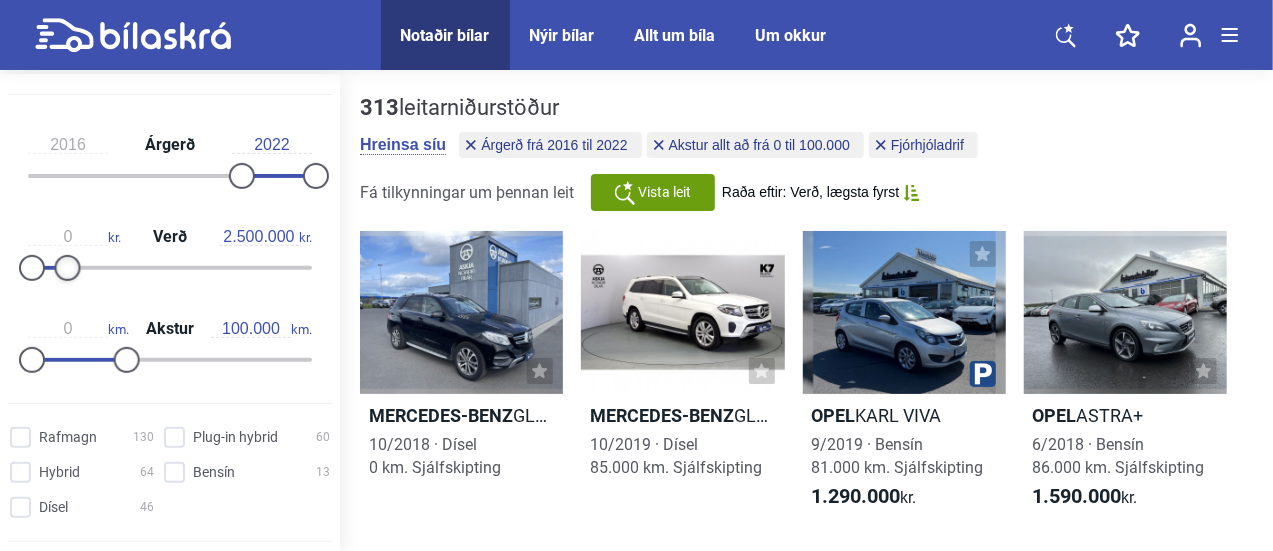 drag, startPoint x: 305, startPoint y: 263, endPoint x: 62, endPoint y: 268, distance: 243.05144 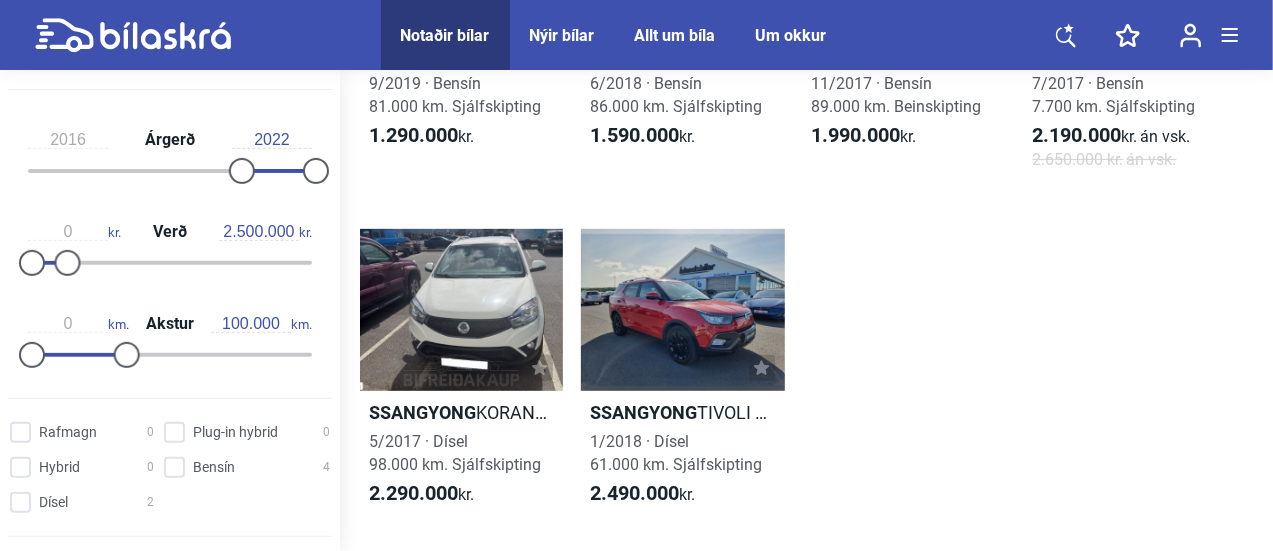 scroll, scrollTop: 360, scrollLeft: 0, axis: vertical 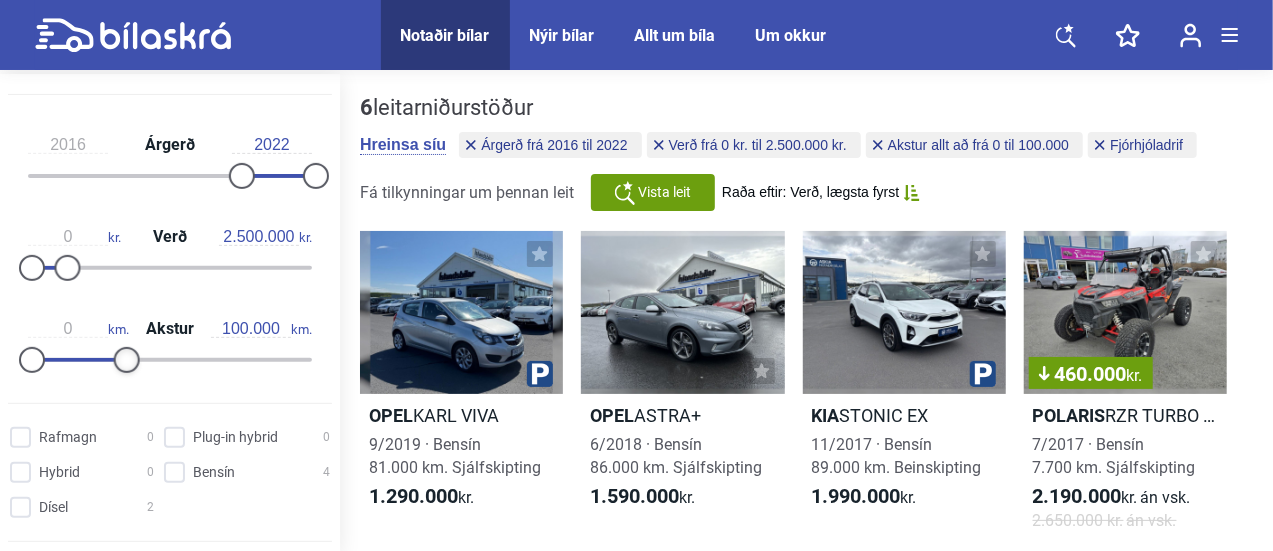 type on "110.000" 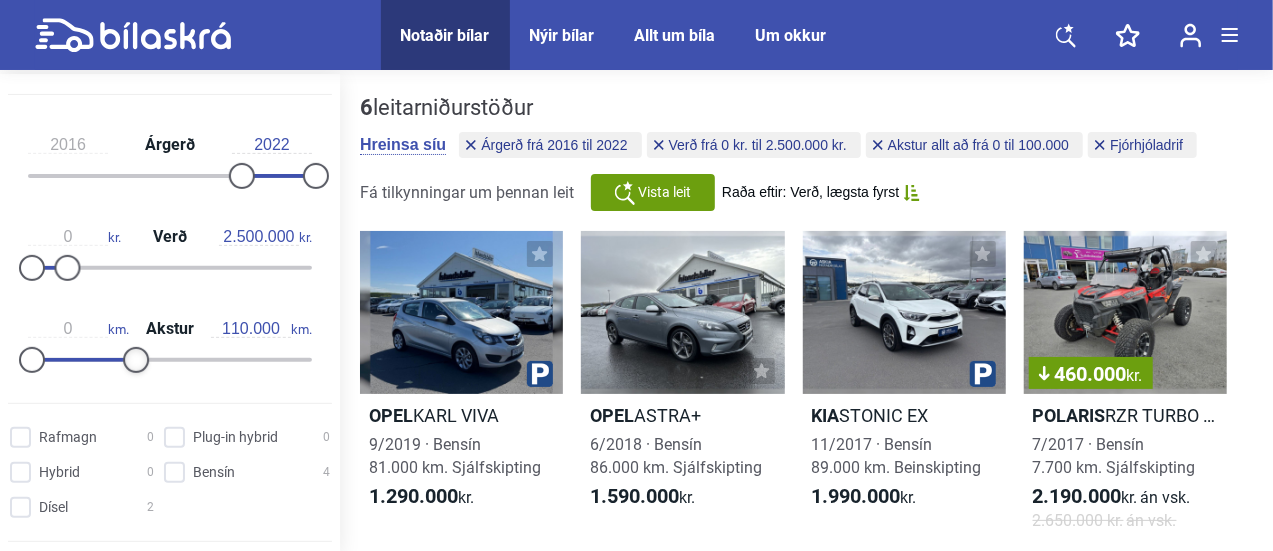 click at bounding box center (136, 360) 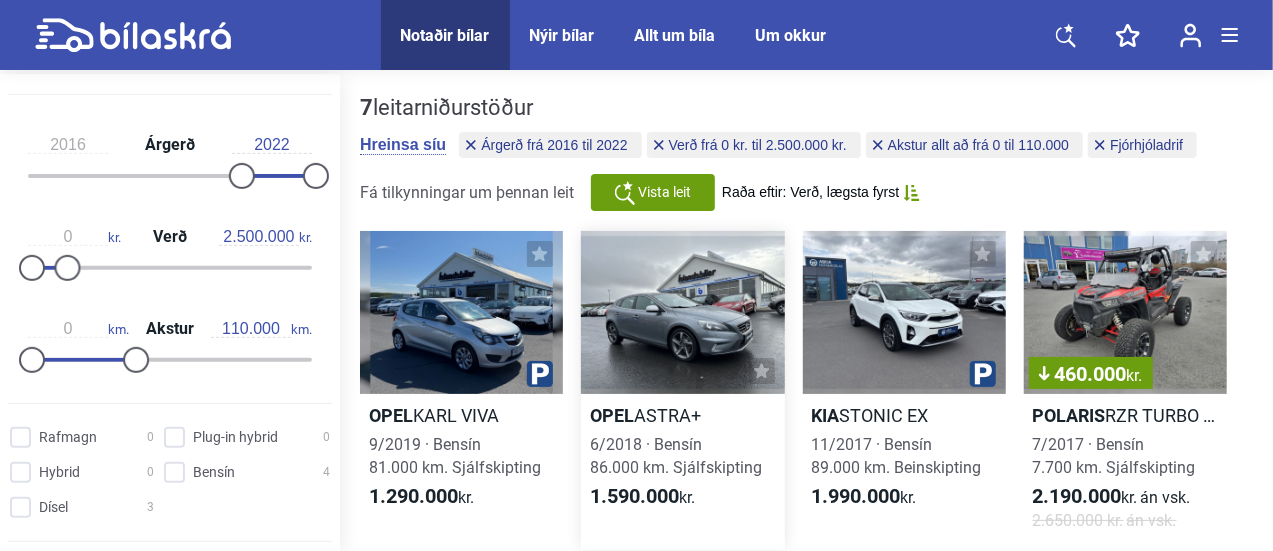 scroll, scrollTop: 423, scrollLeft: 0, axis: vertical 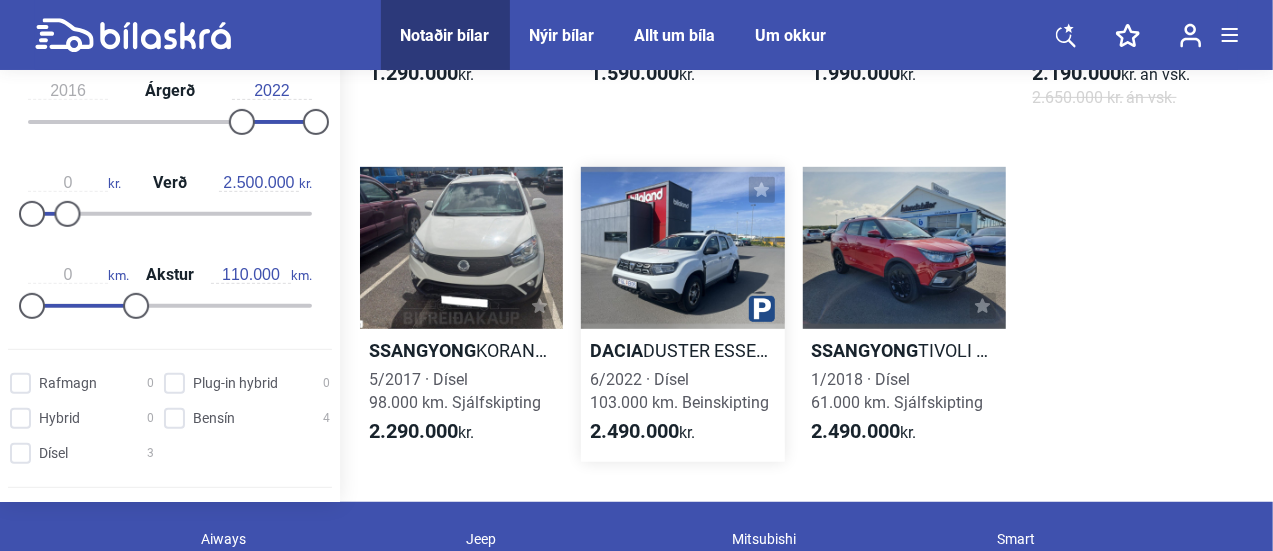 click on "Dacia
DUSTER ESSENTIAL" at bounding box center [682, 350] 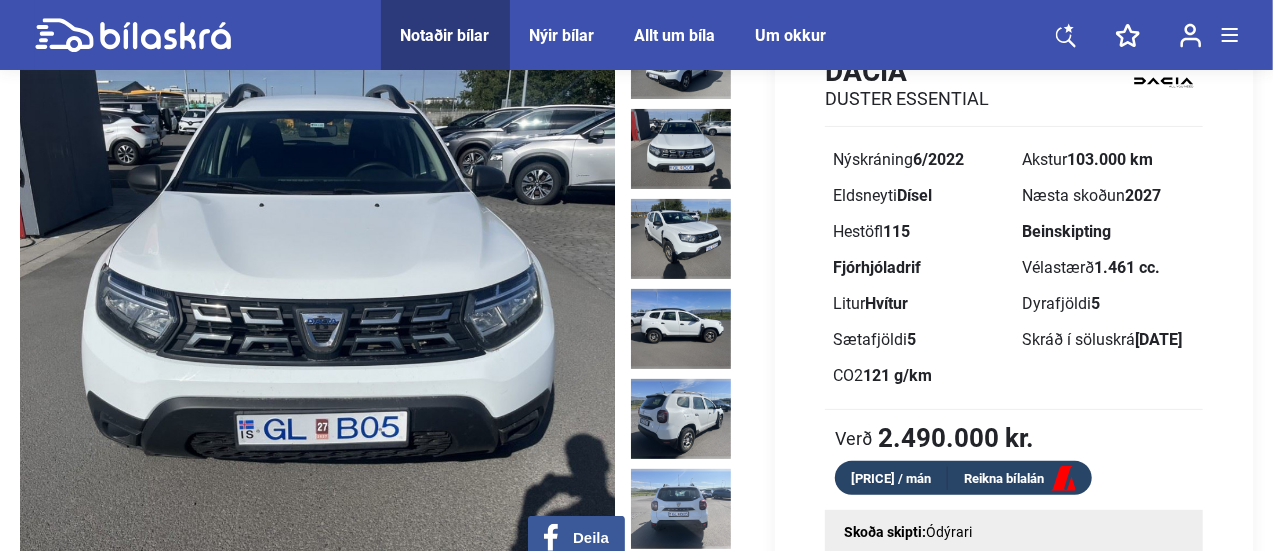 scroll, scrollTop: 134, scrollLeft: 0, axis: vertical 